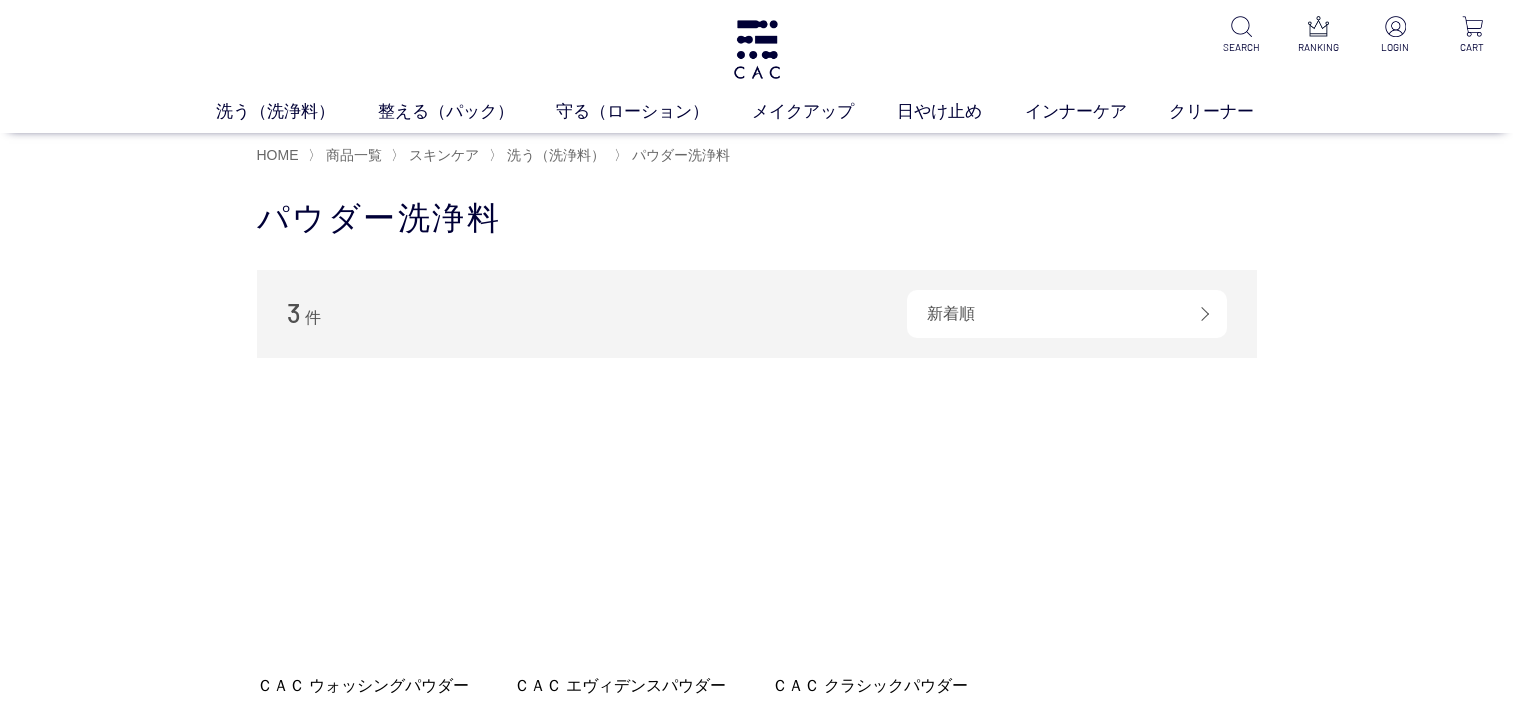 scroll, scrollTop: 0, scrollLeft: 0, axis: both 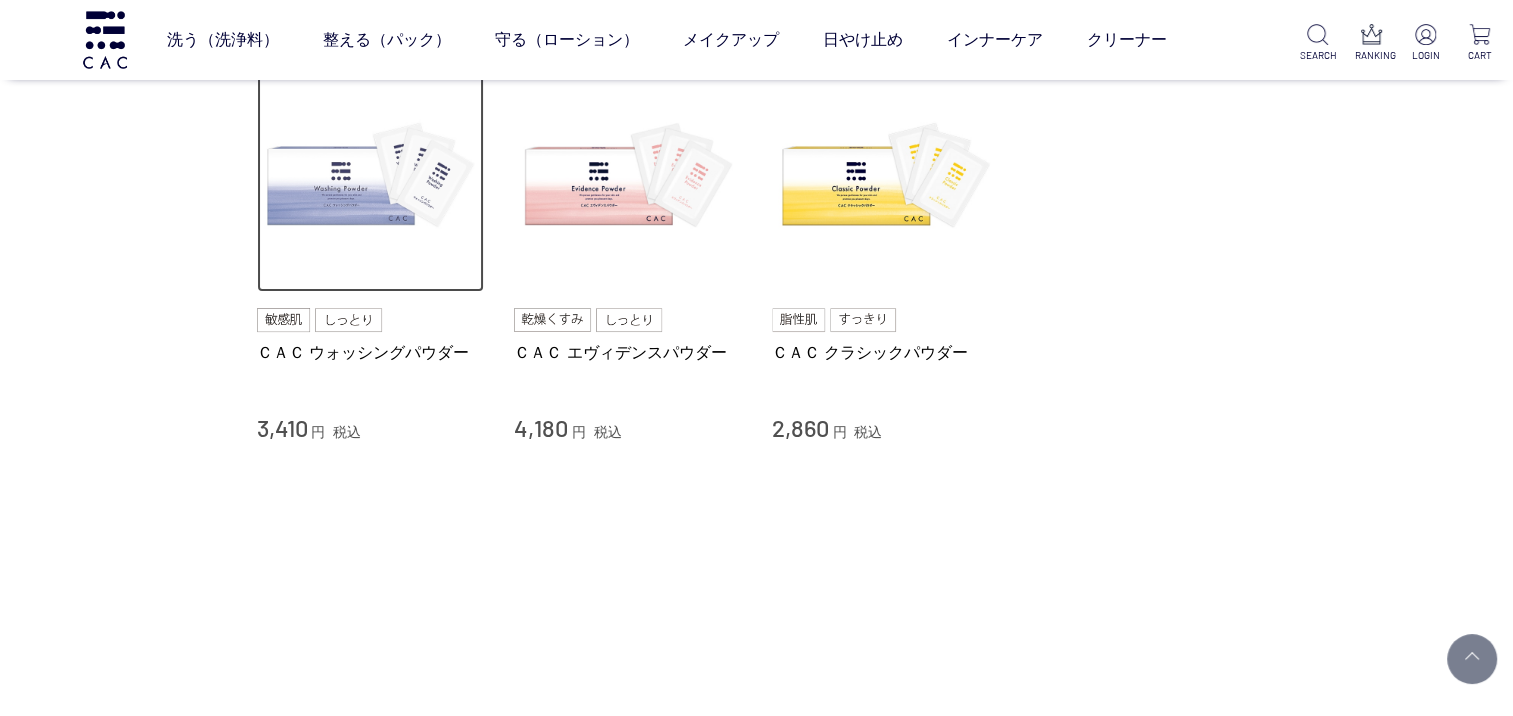 click at bounding box center (371, 179) 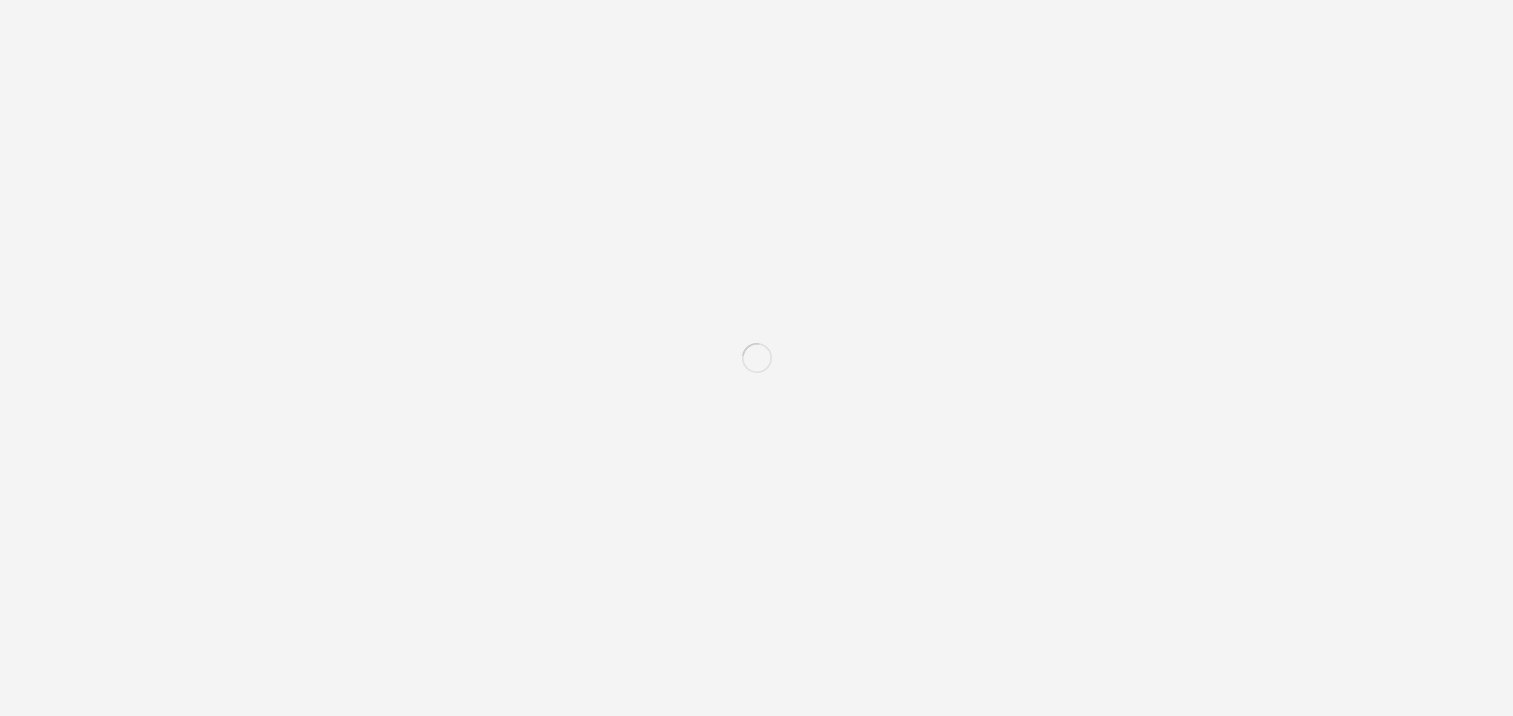 scroll, scrollTop: 0, scrollLeft: 0, axis: both 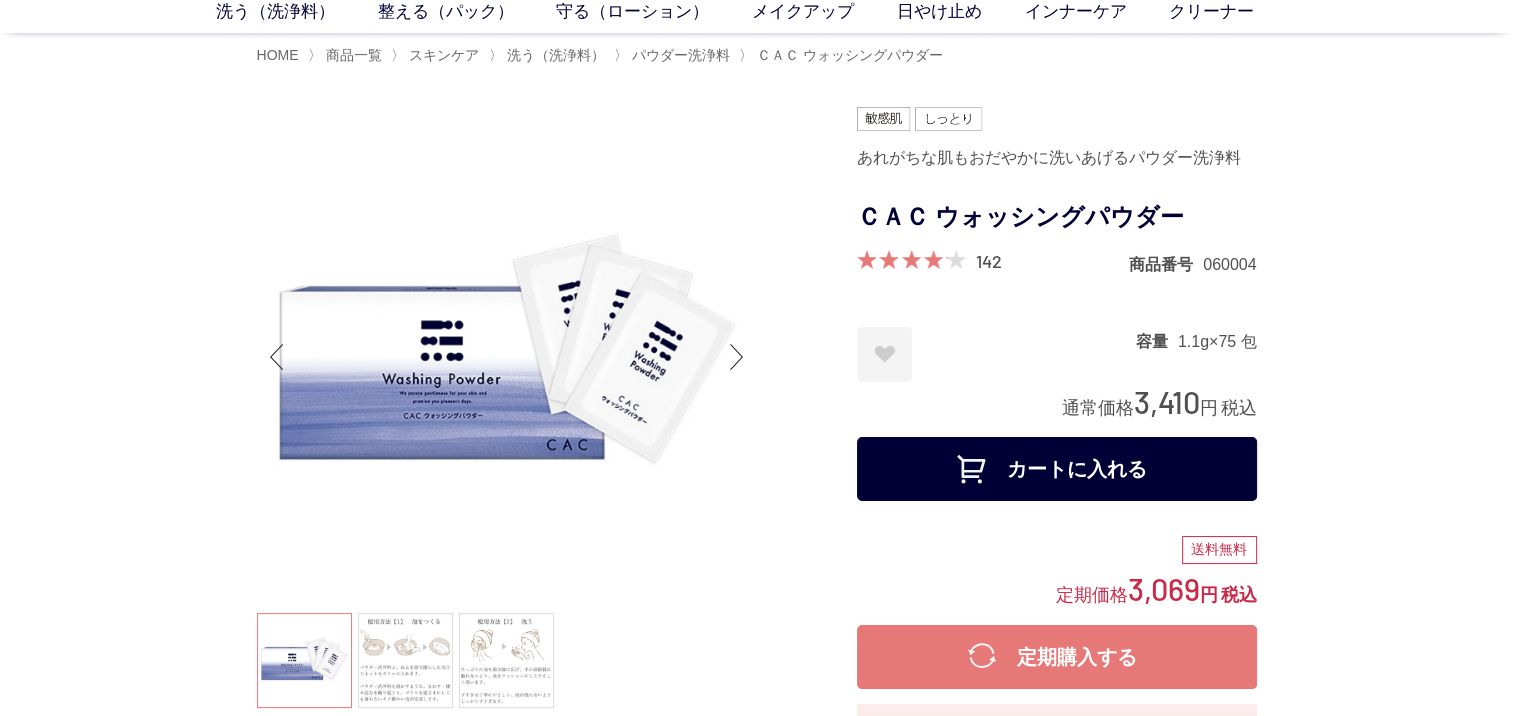 click on "カートに入れる" at bounding box center (1057, 469) 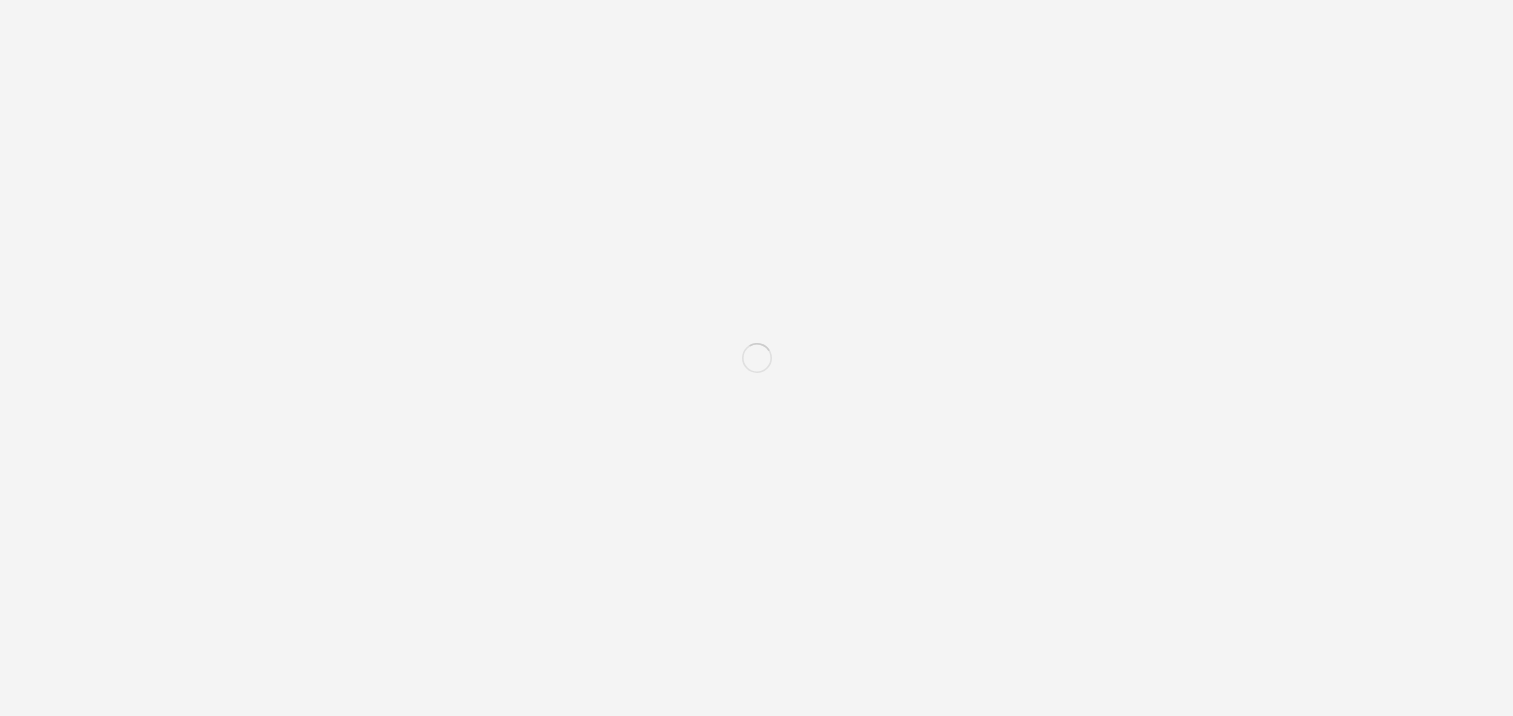 scroll, scrollTop: 0, scrollLeft: 0, axis: both 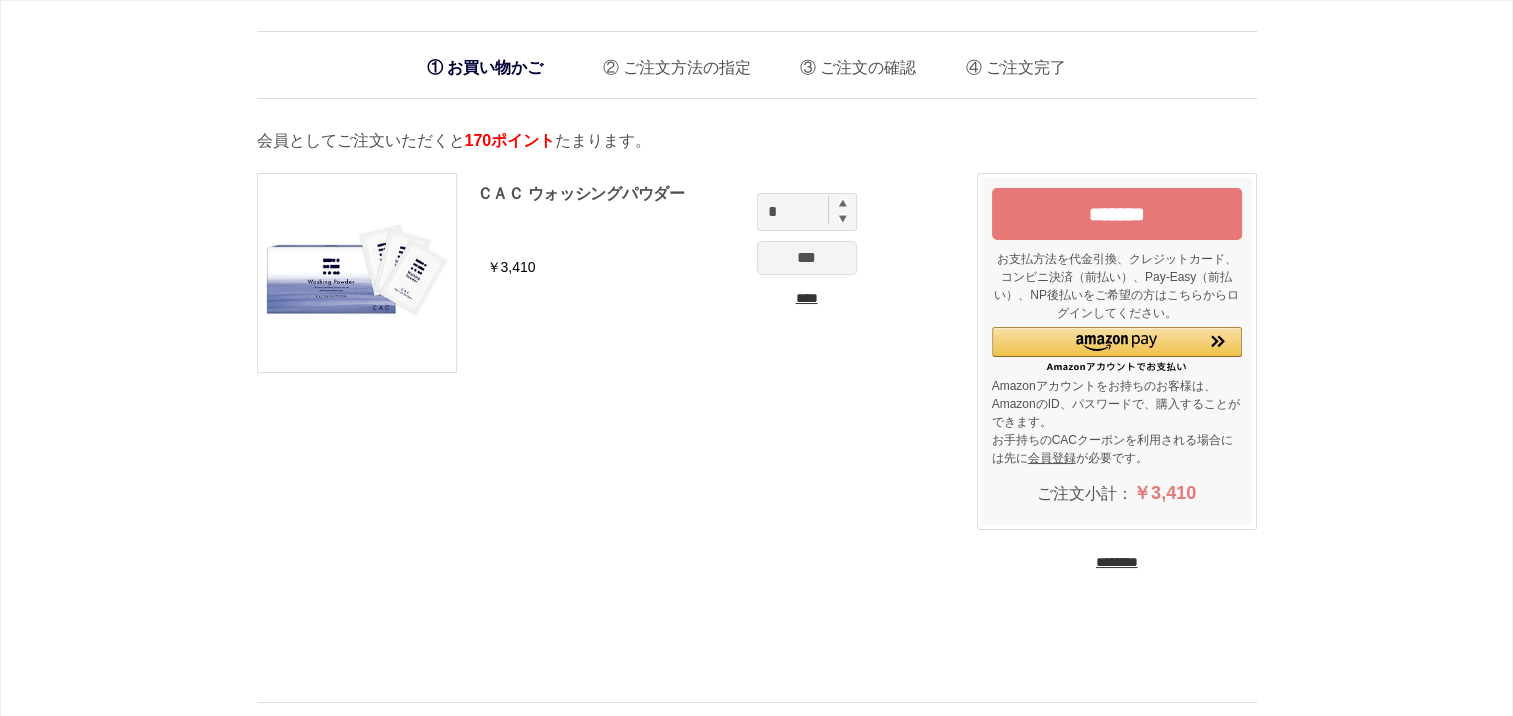 click at bounding box center [843, 203] 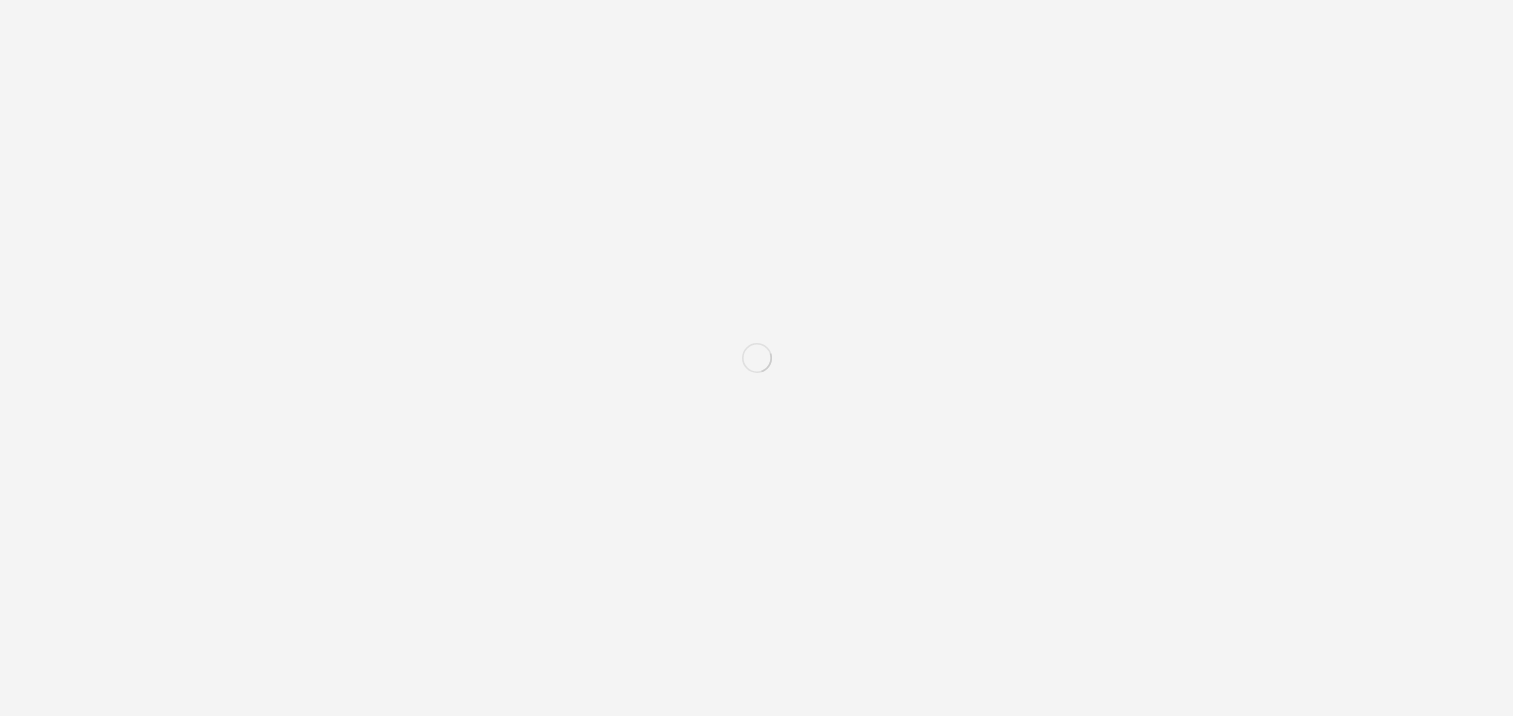 scroll, scrollTop: 0, scrollLeft: 0, axis: both 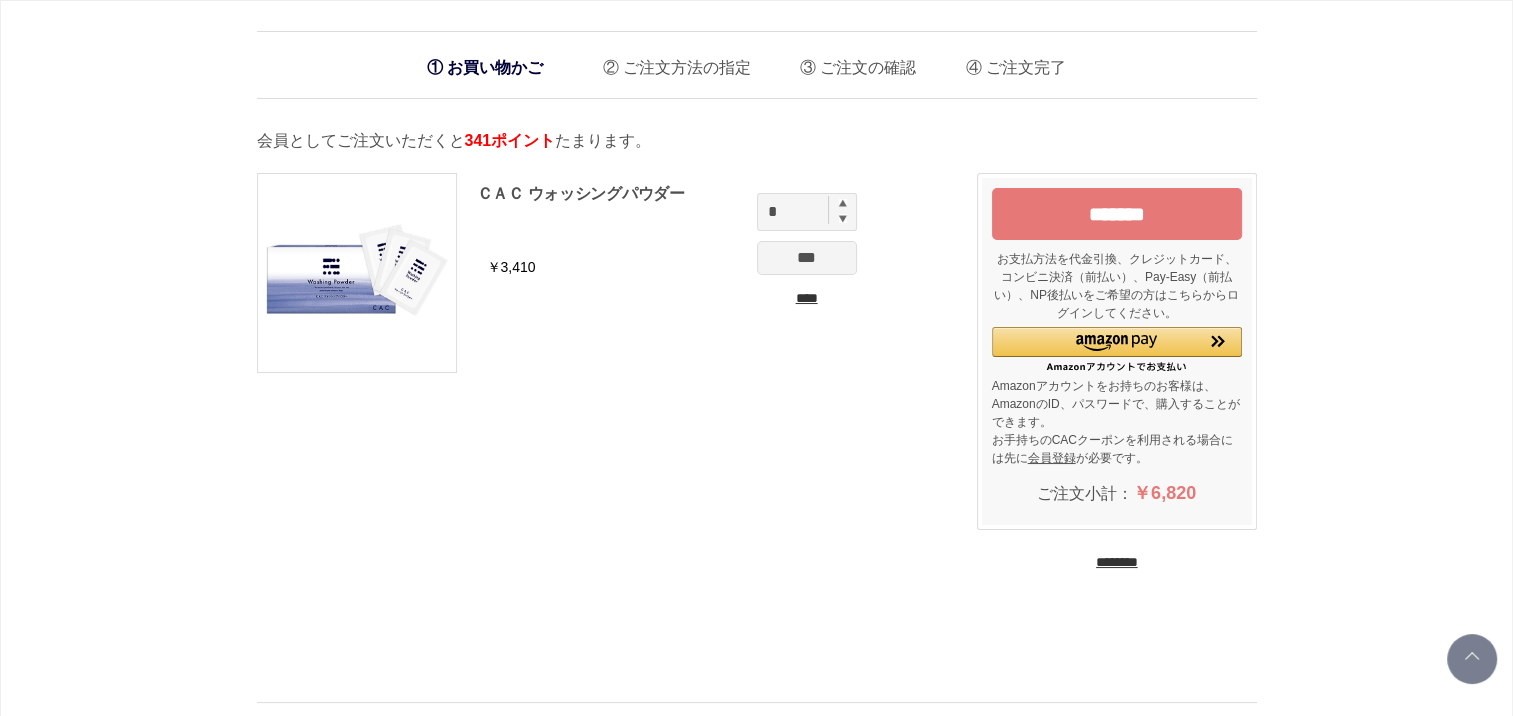 click on "*******" at bounding box center (1117, 214) 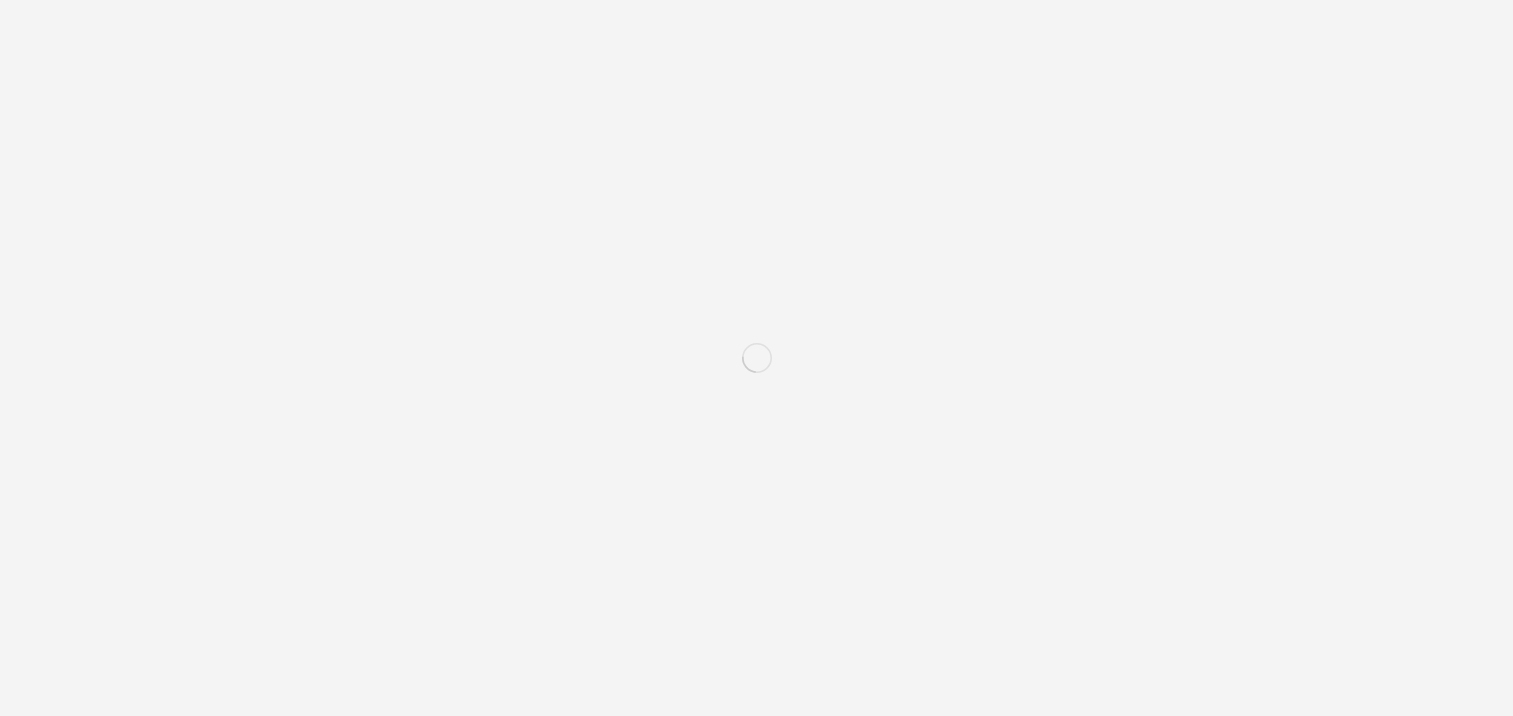 scroll, scrollTop: 0, scrollLeft: 0, axis: both 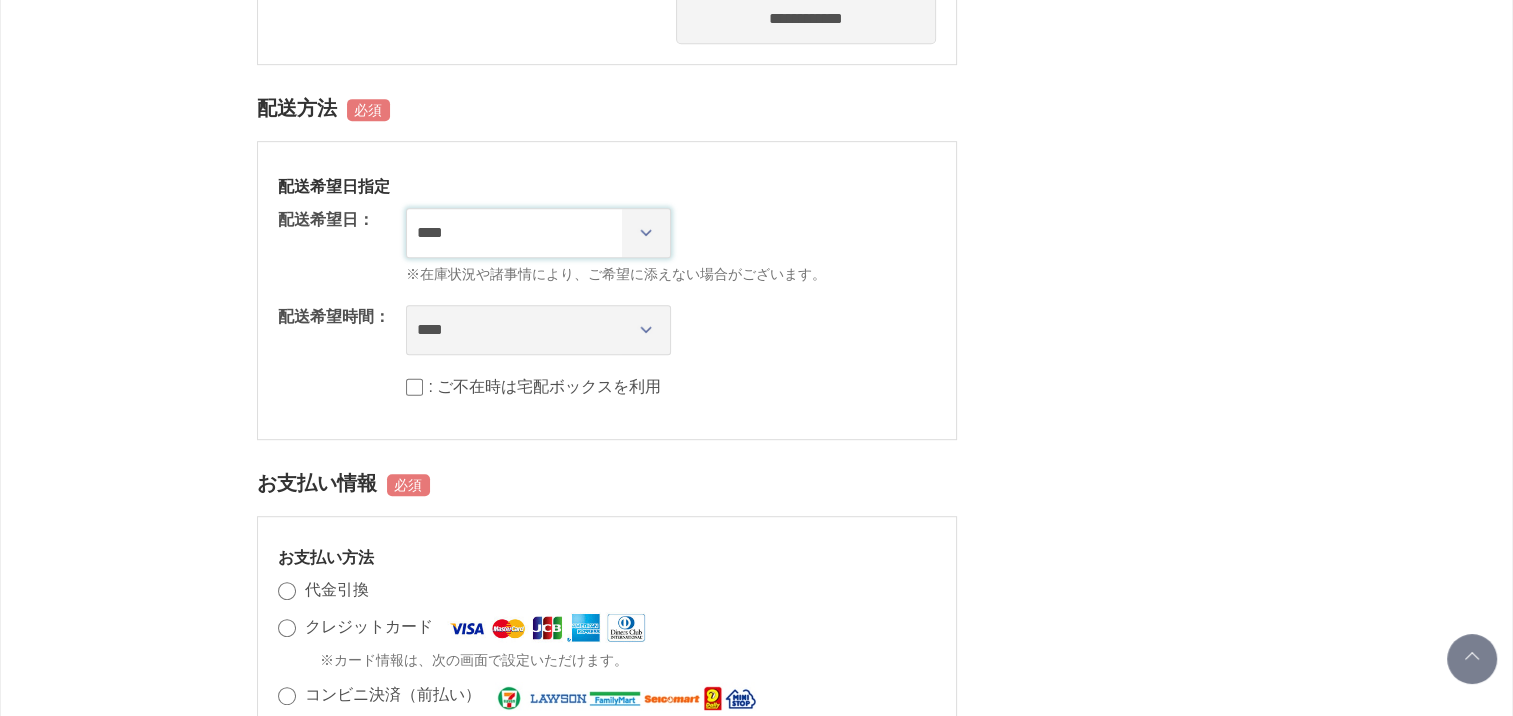 click on "**********" at bounding box center [538, 233] 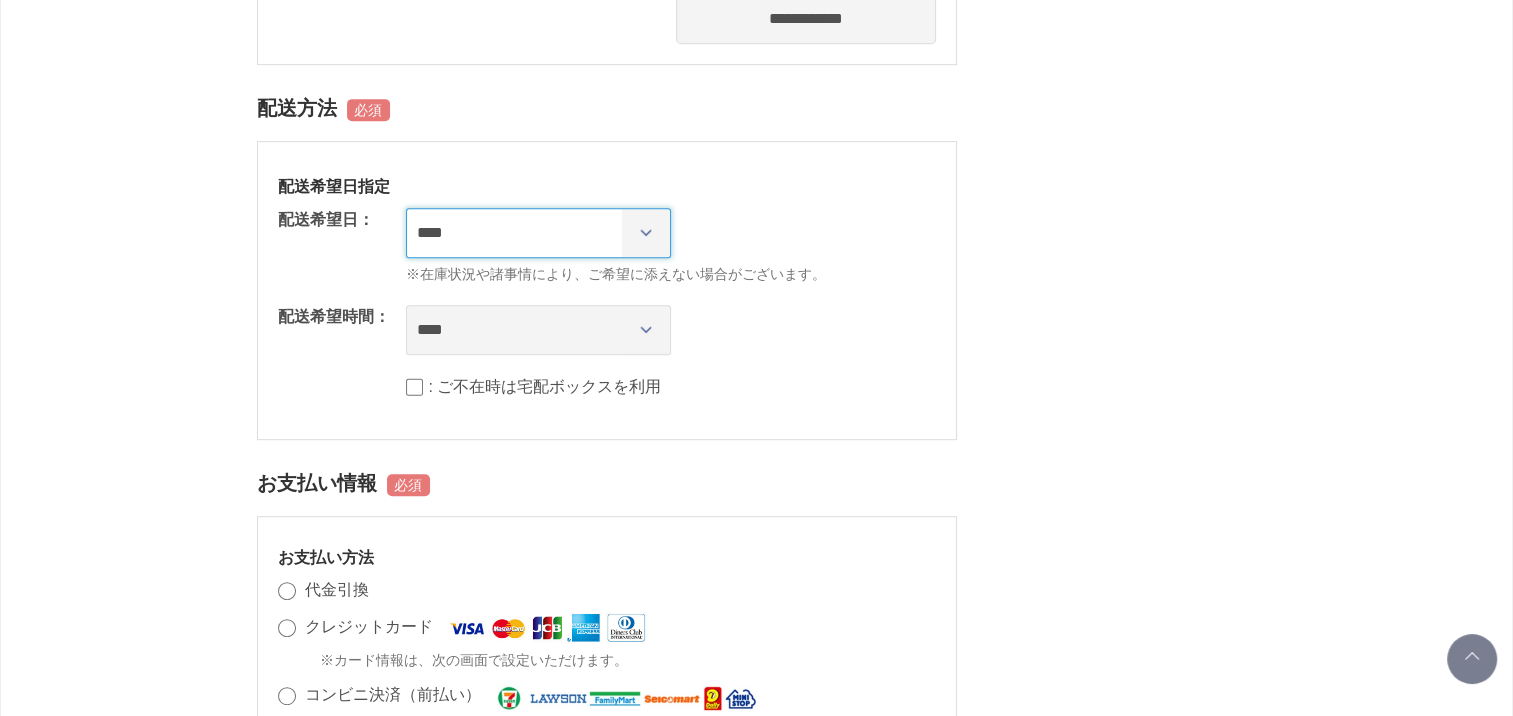 select on "********" 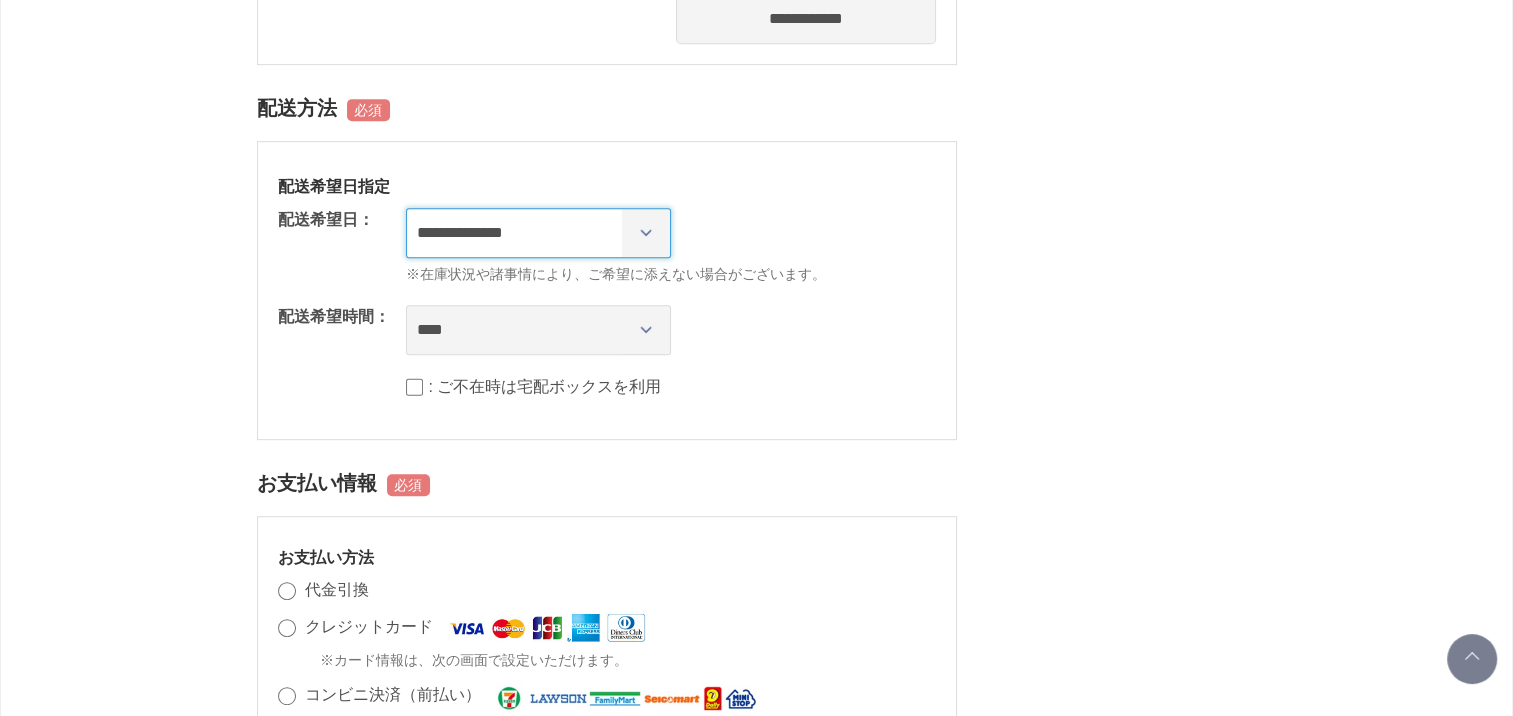 click on "**********" at bounding box center [538, 233] 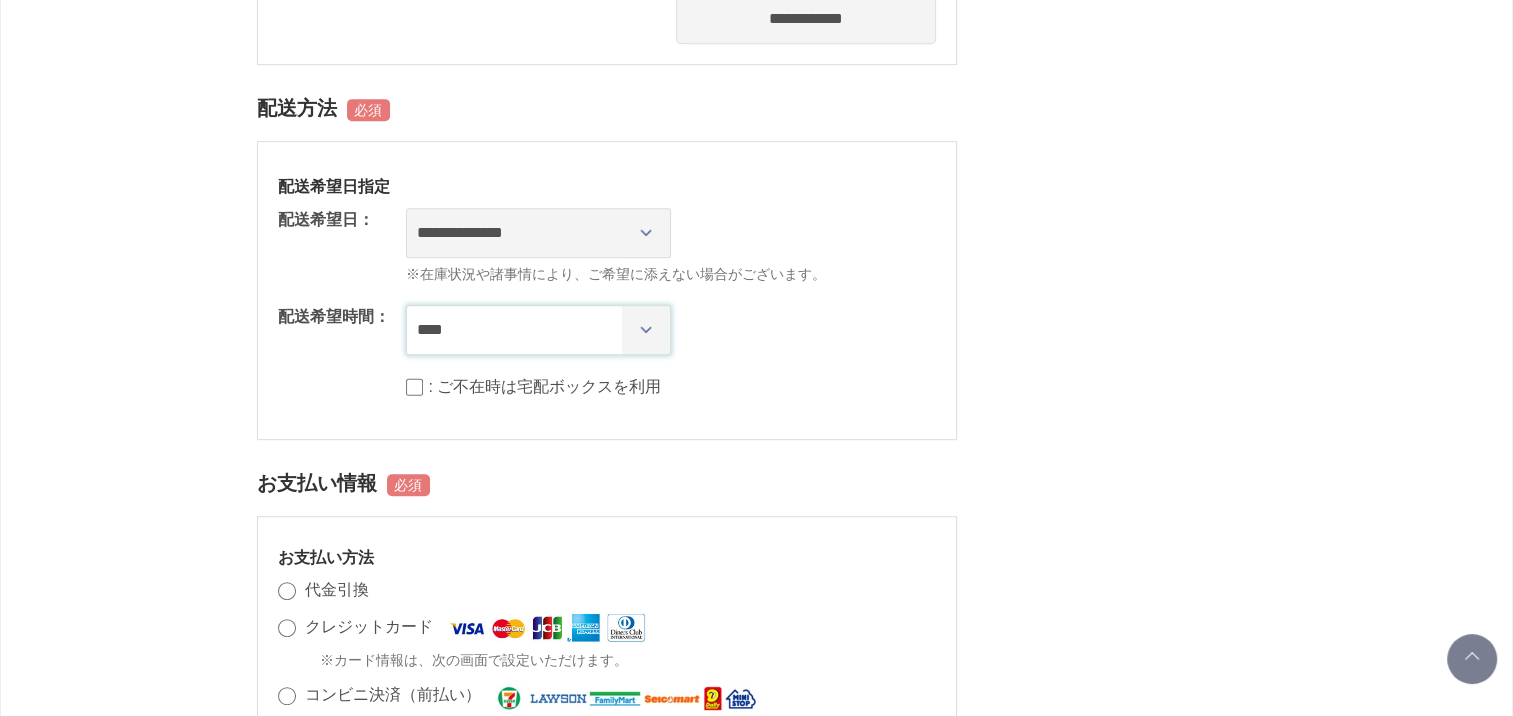 click on "**** *** ****** ****** ****** ******" at bounding box center (538, 330) 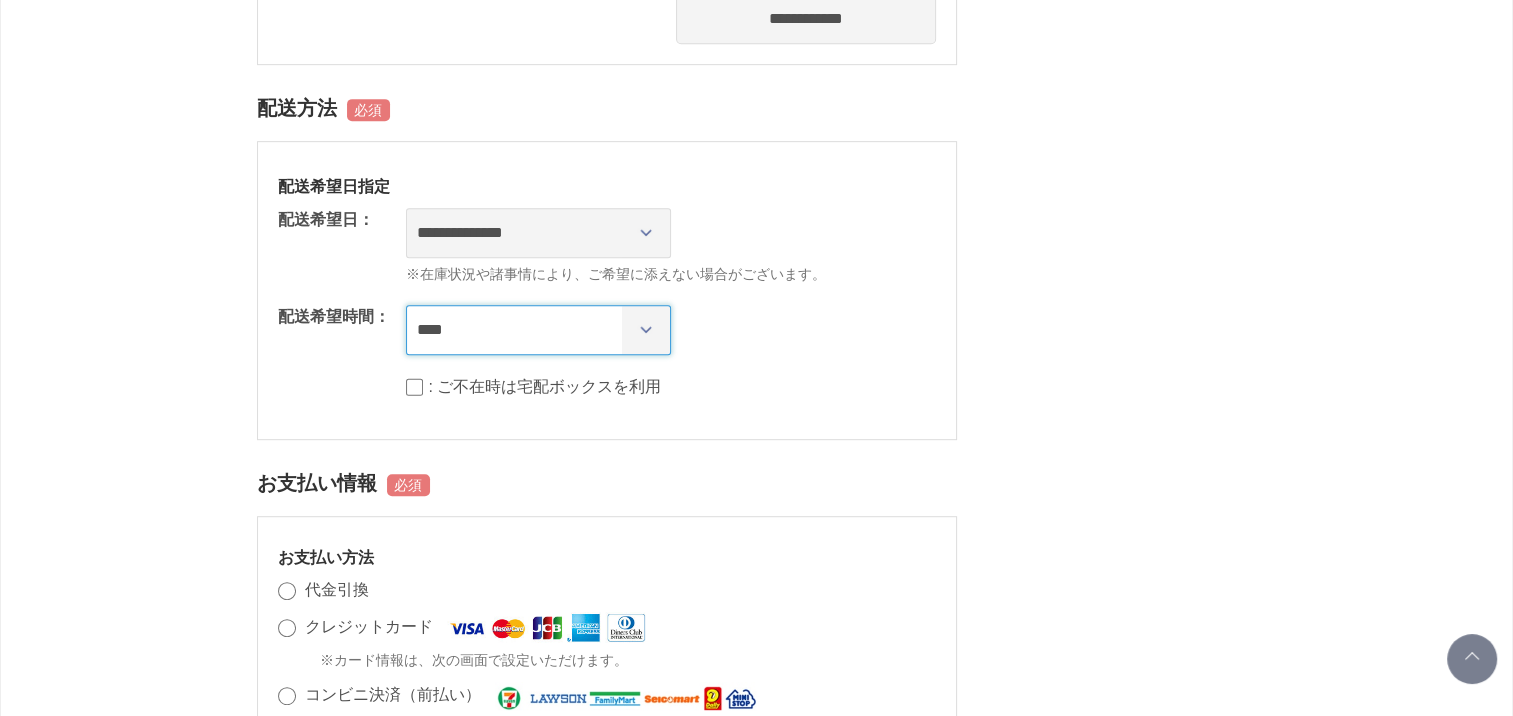 select on "**" 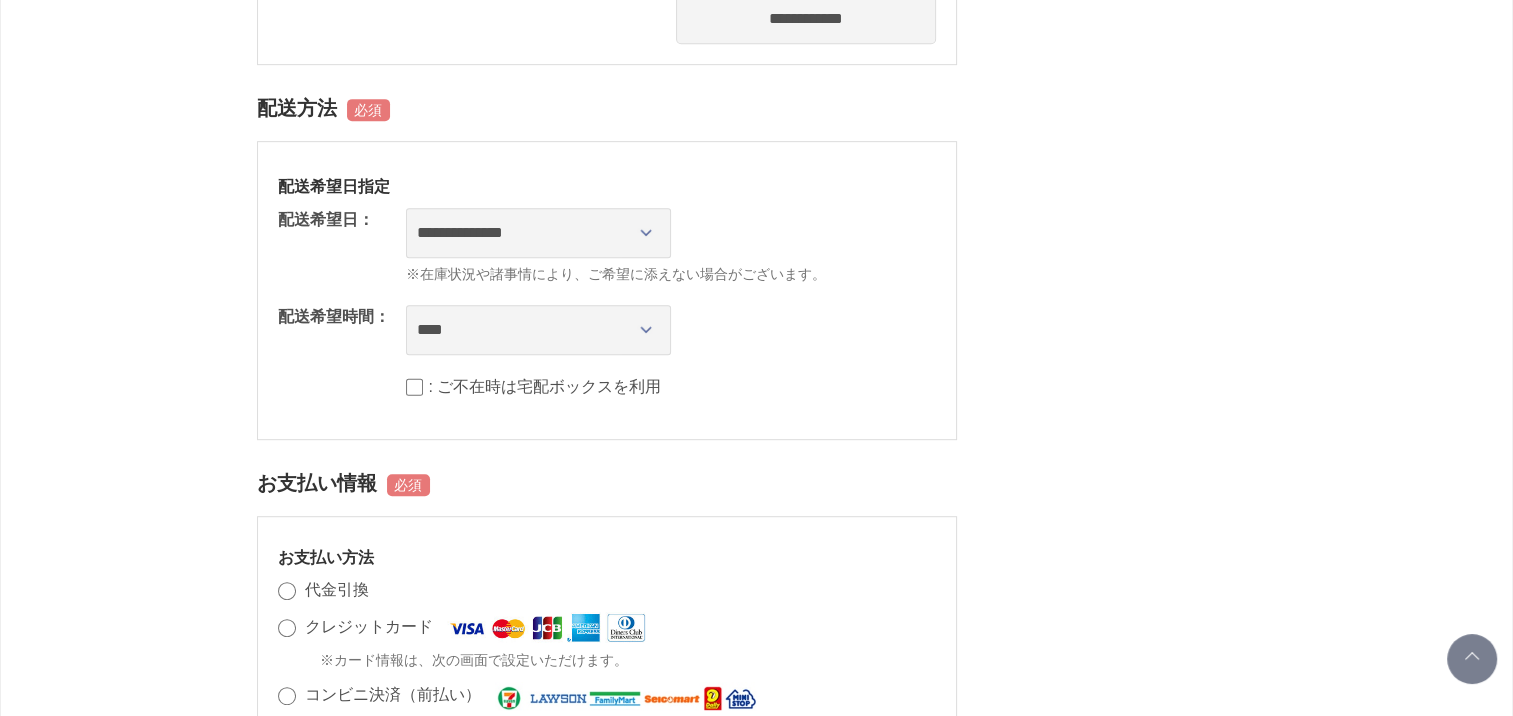 click on "**********" at bounding box center [607, 290] 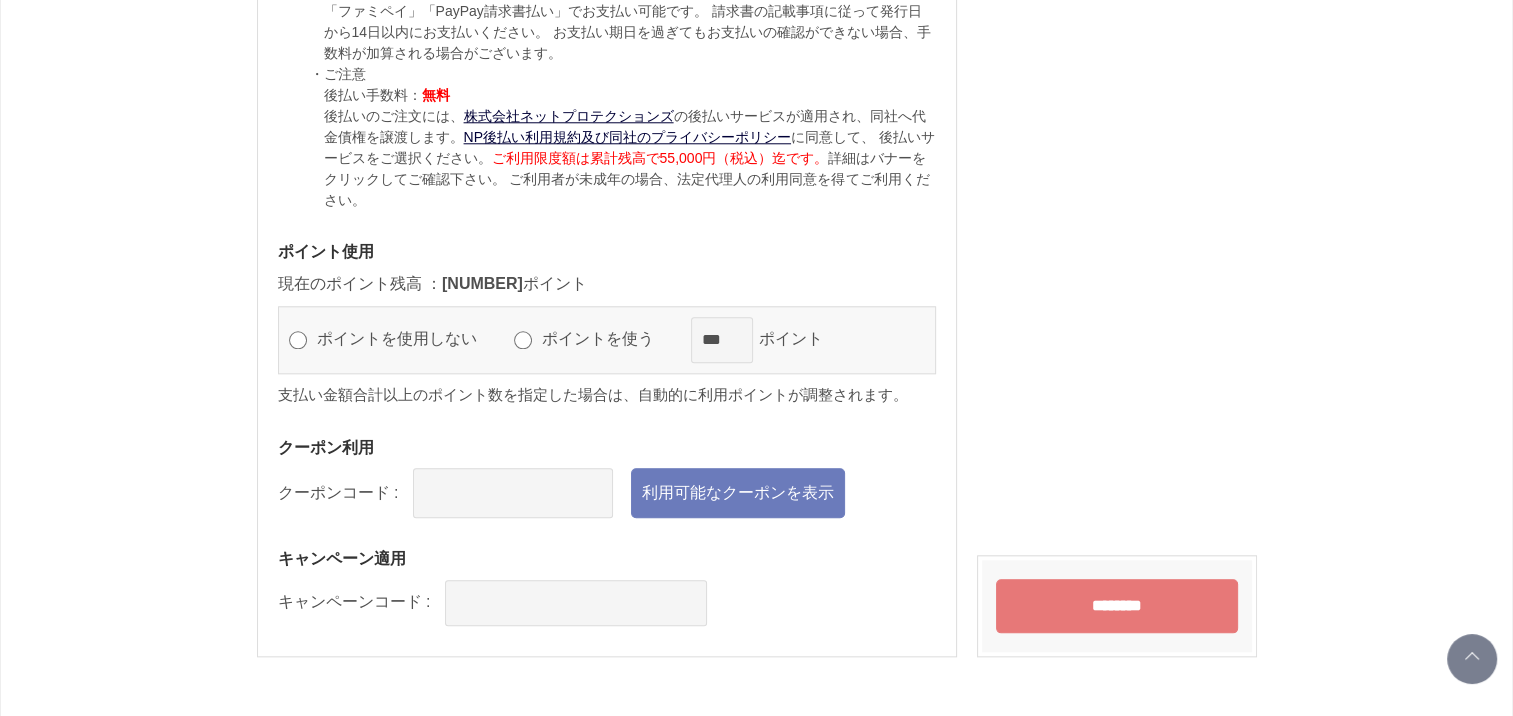 scroll, scrollTop: 2100, scrollLeft: 0, axis: vertical 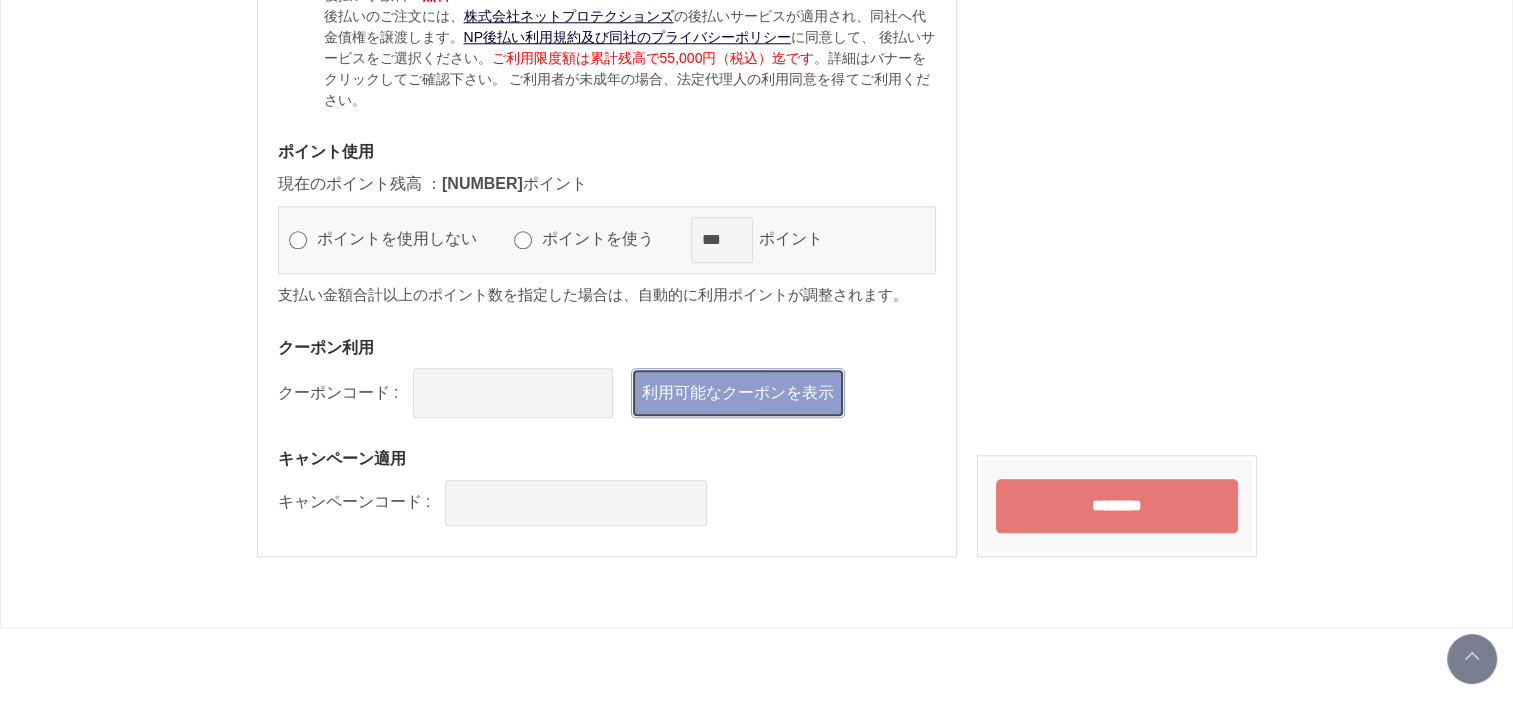 click on "利用可能なクーポンを表示" at bounding box center (738, 393) 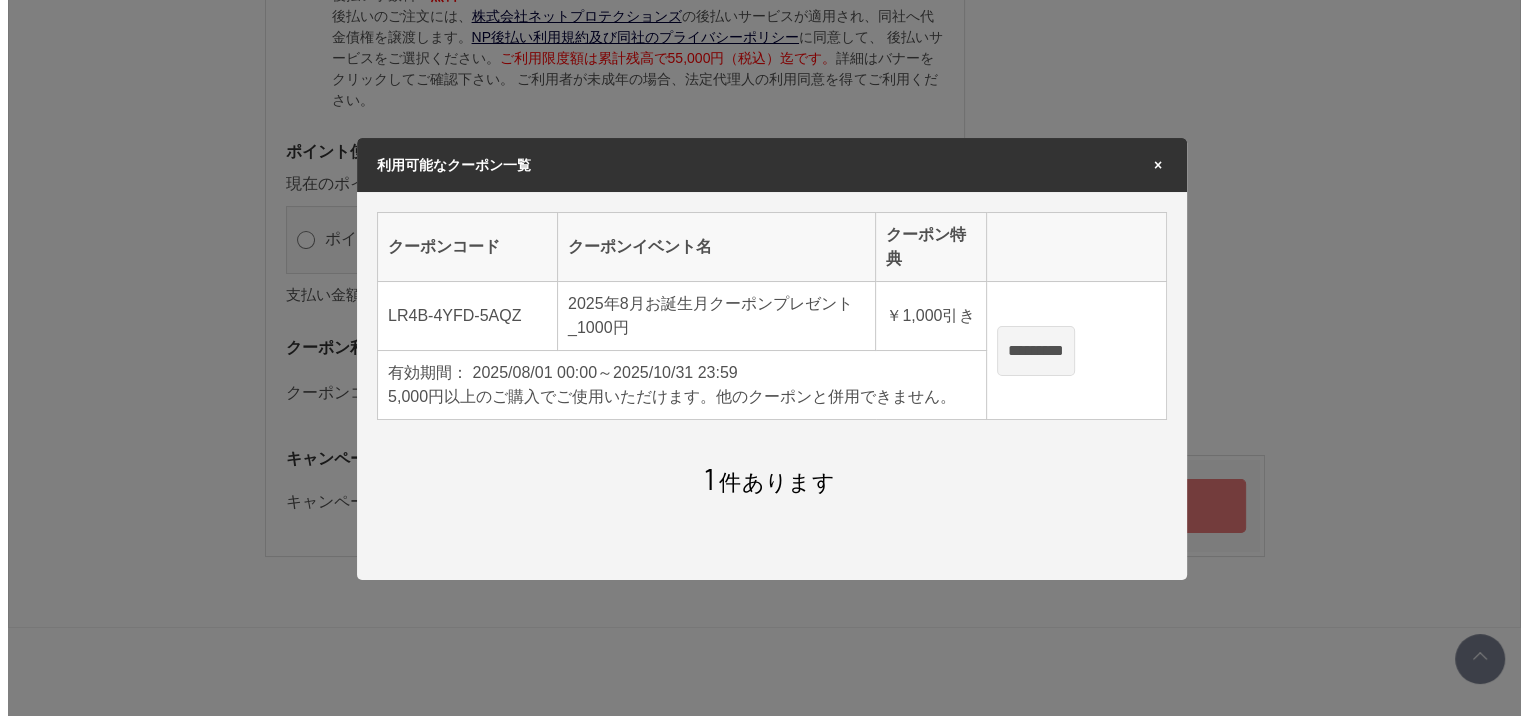 scroll, scrollTop: 0, scrollLeft: 0, axis: both 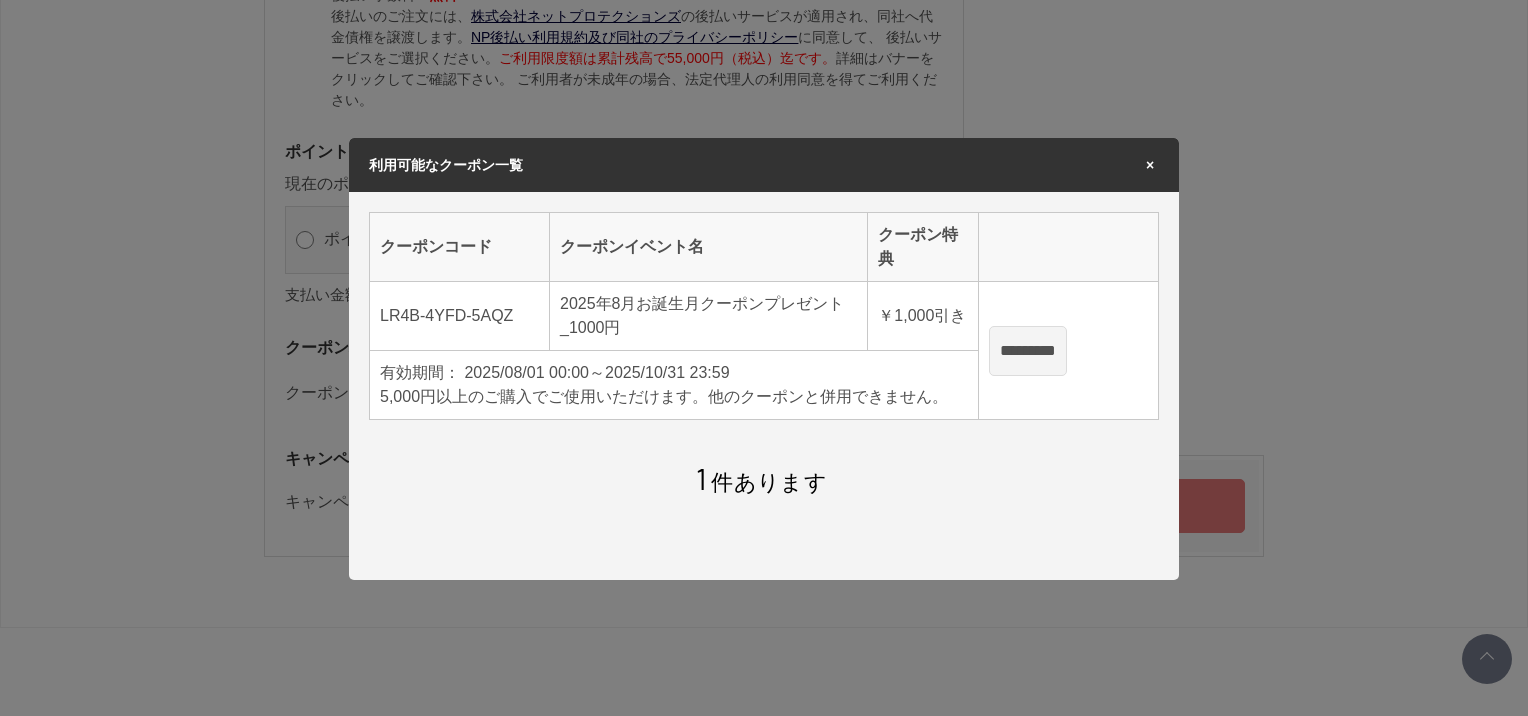 click on "*********" at bounding box center (1028, 351) 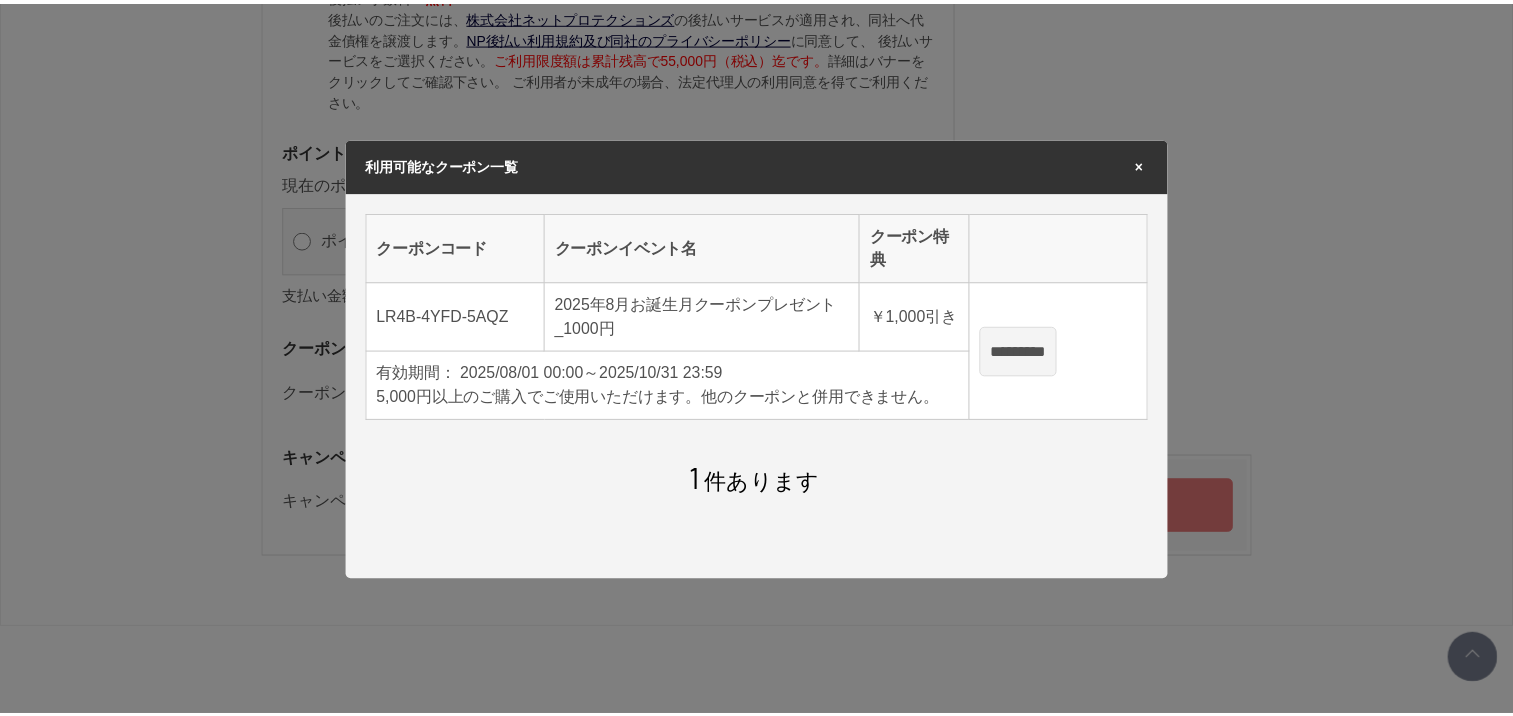 scroll, scrollTop: 2100, scrollLeft: 0, axis: vertical 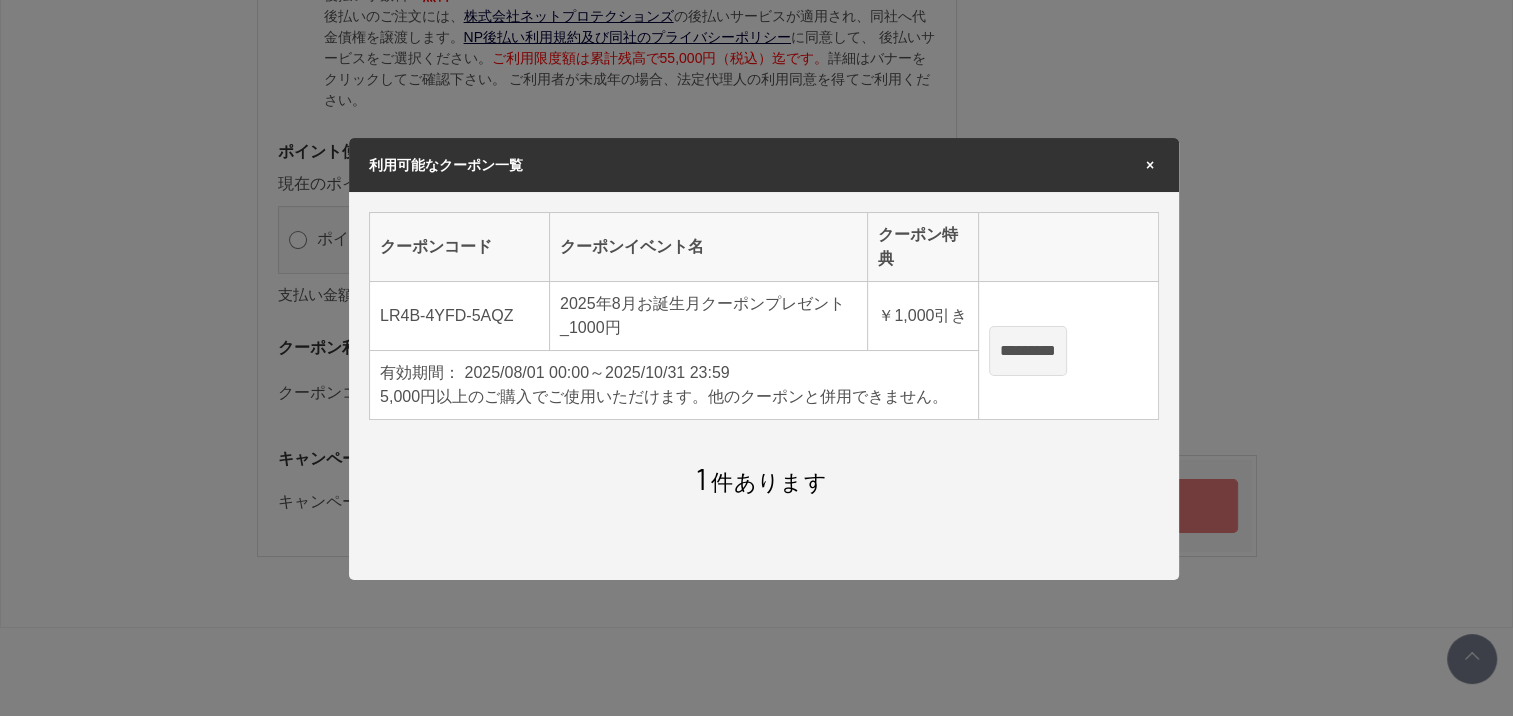type on "**********" 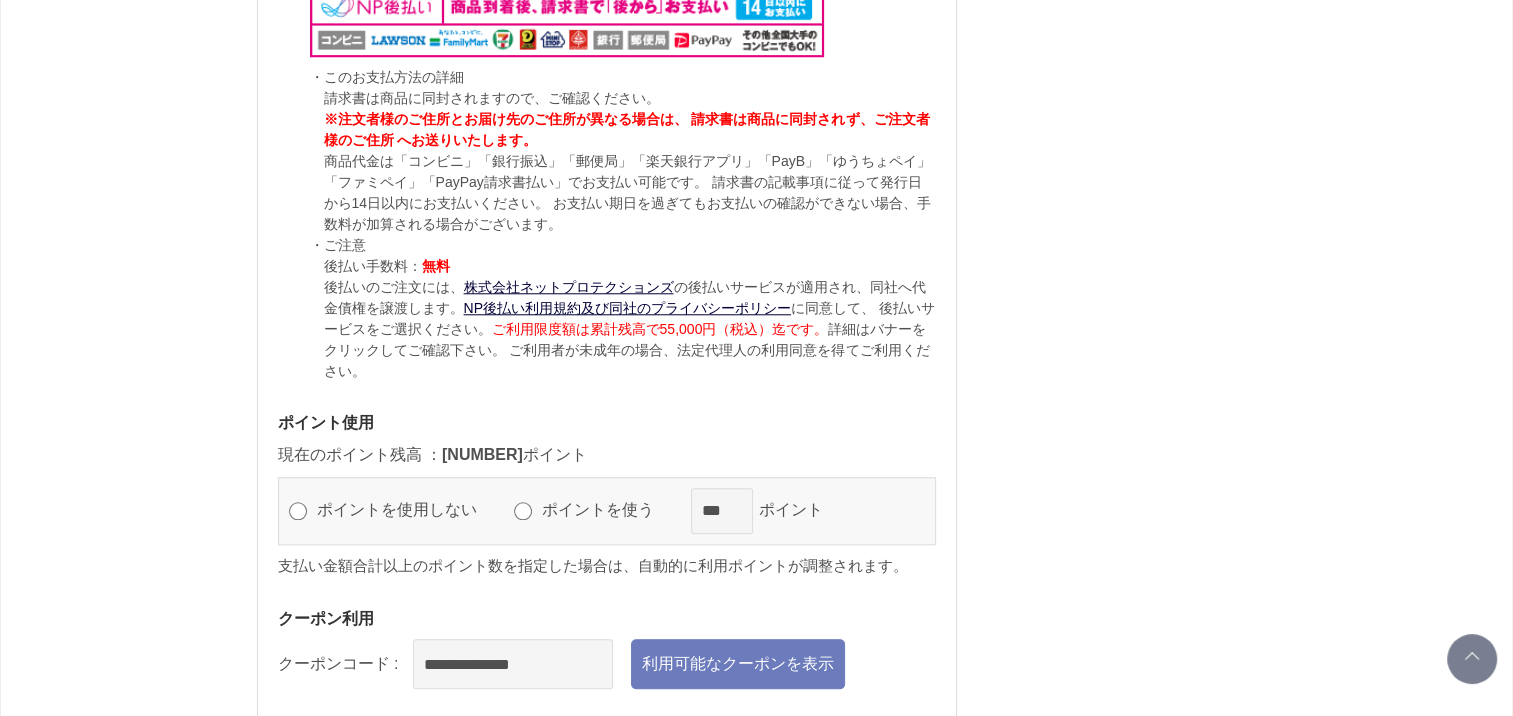 scroll, scrollTop: 2100, scrollLeft: 0, axis: vertical 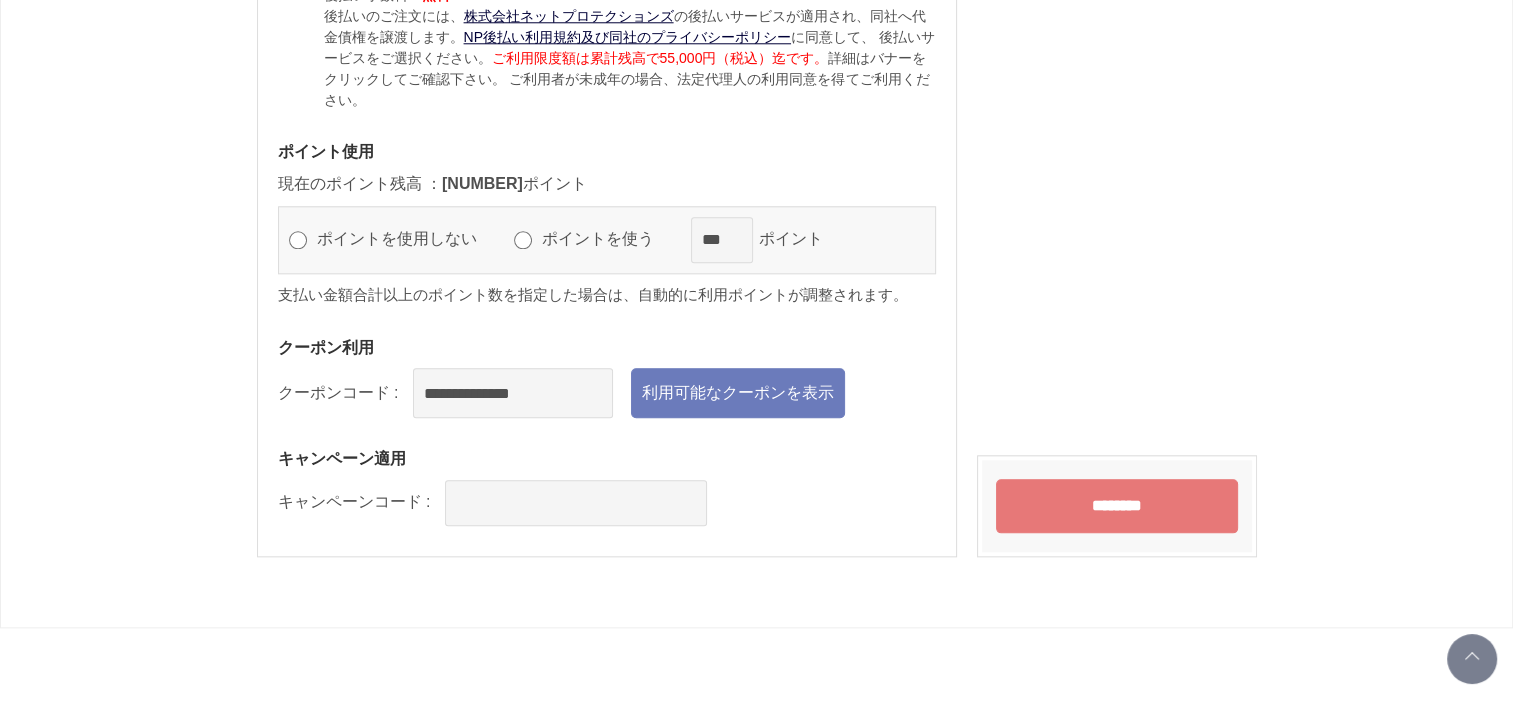 click on "********" at bounding box center [1117, 506] 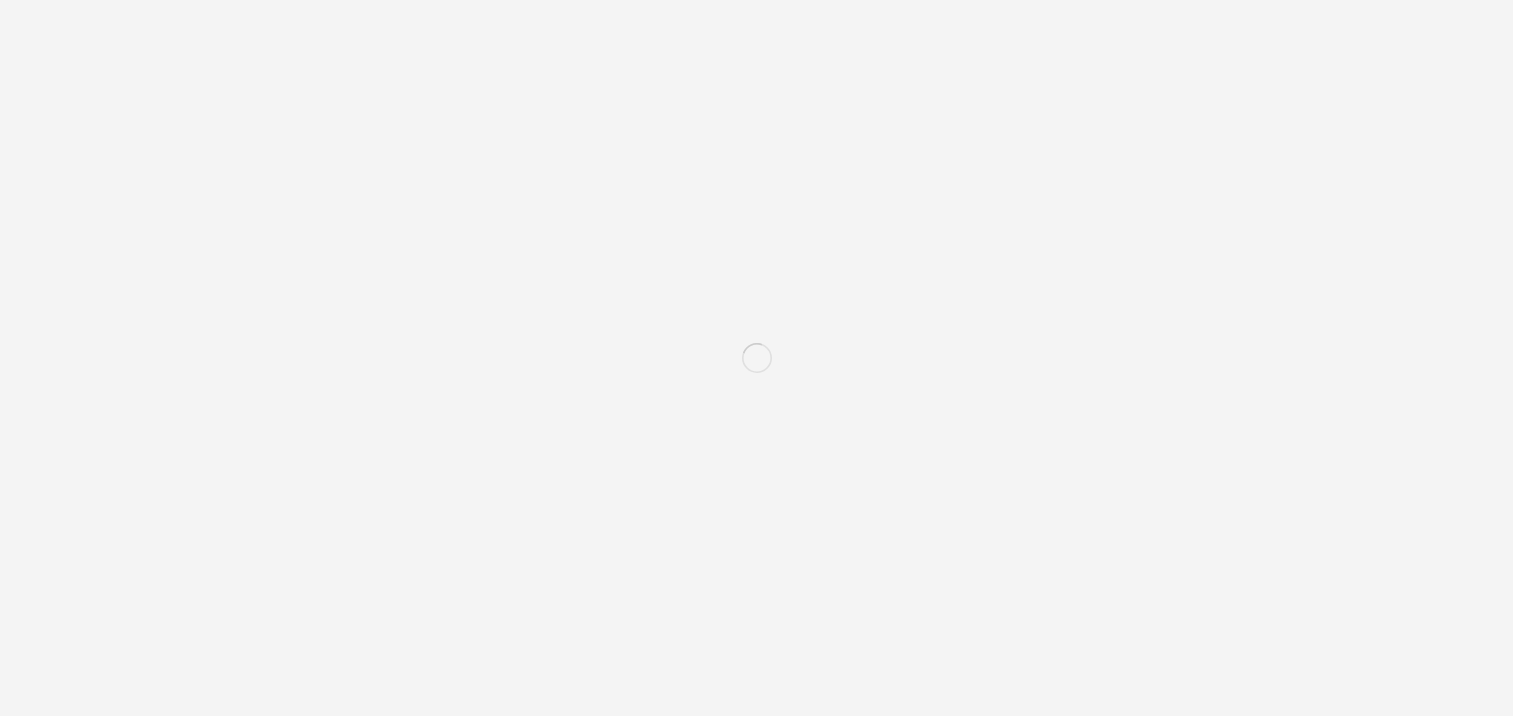 scroll, scrollTop: 0, scrollLeft: 0, axis: both 